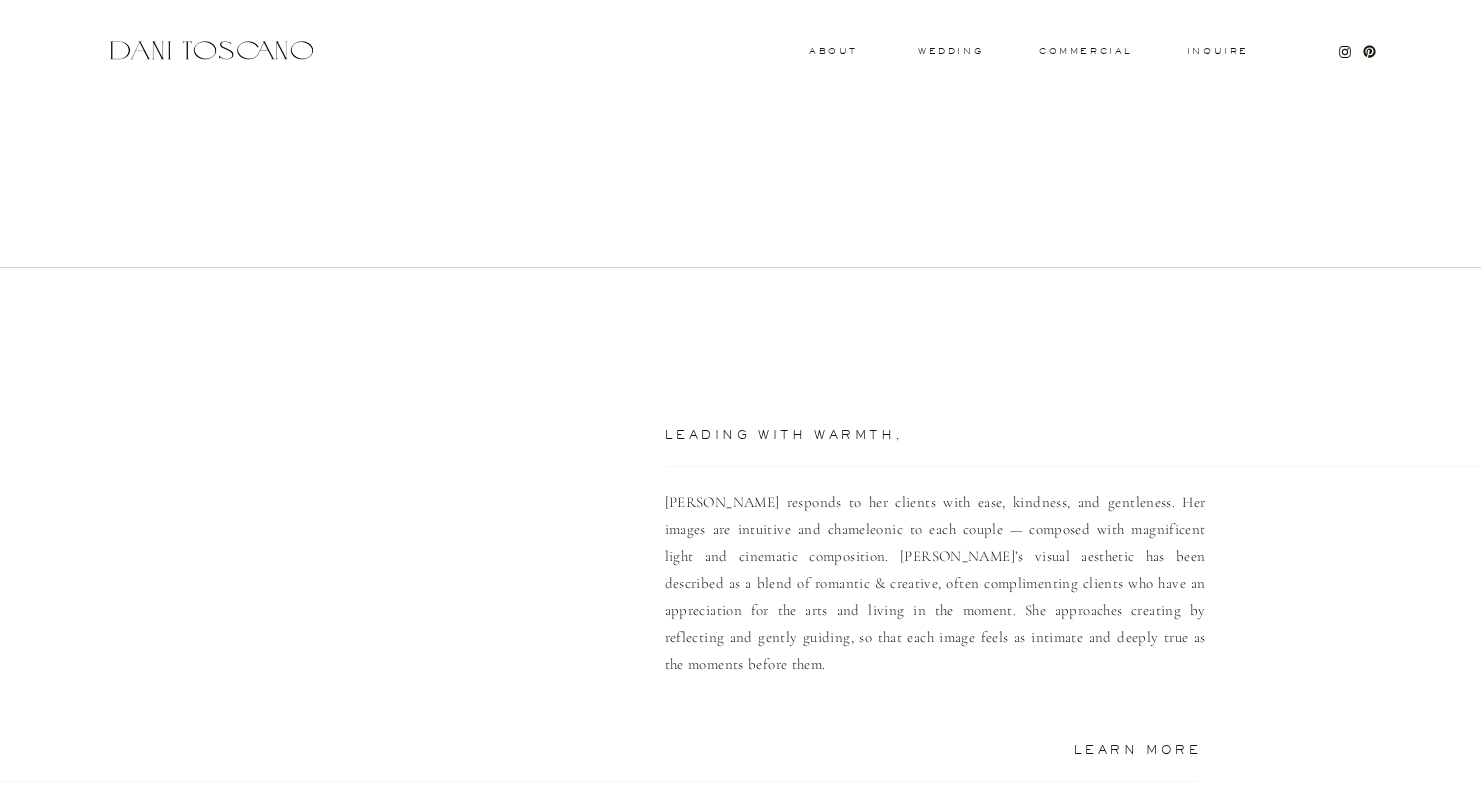scroll, scrollTop: 917, scrollLeft: 0, axis: vertical 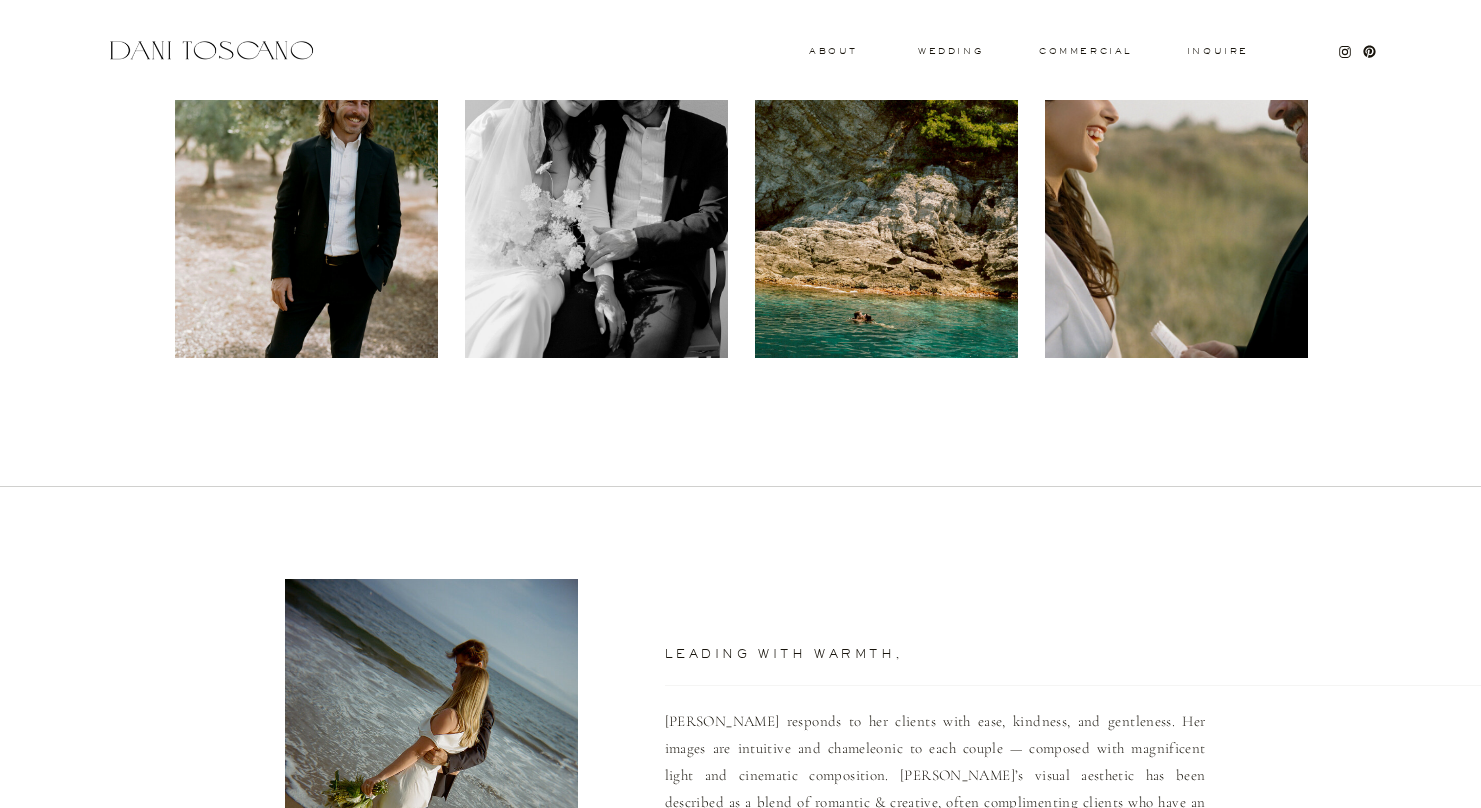 click at bounding box center (886, 186) 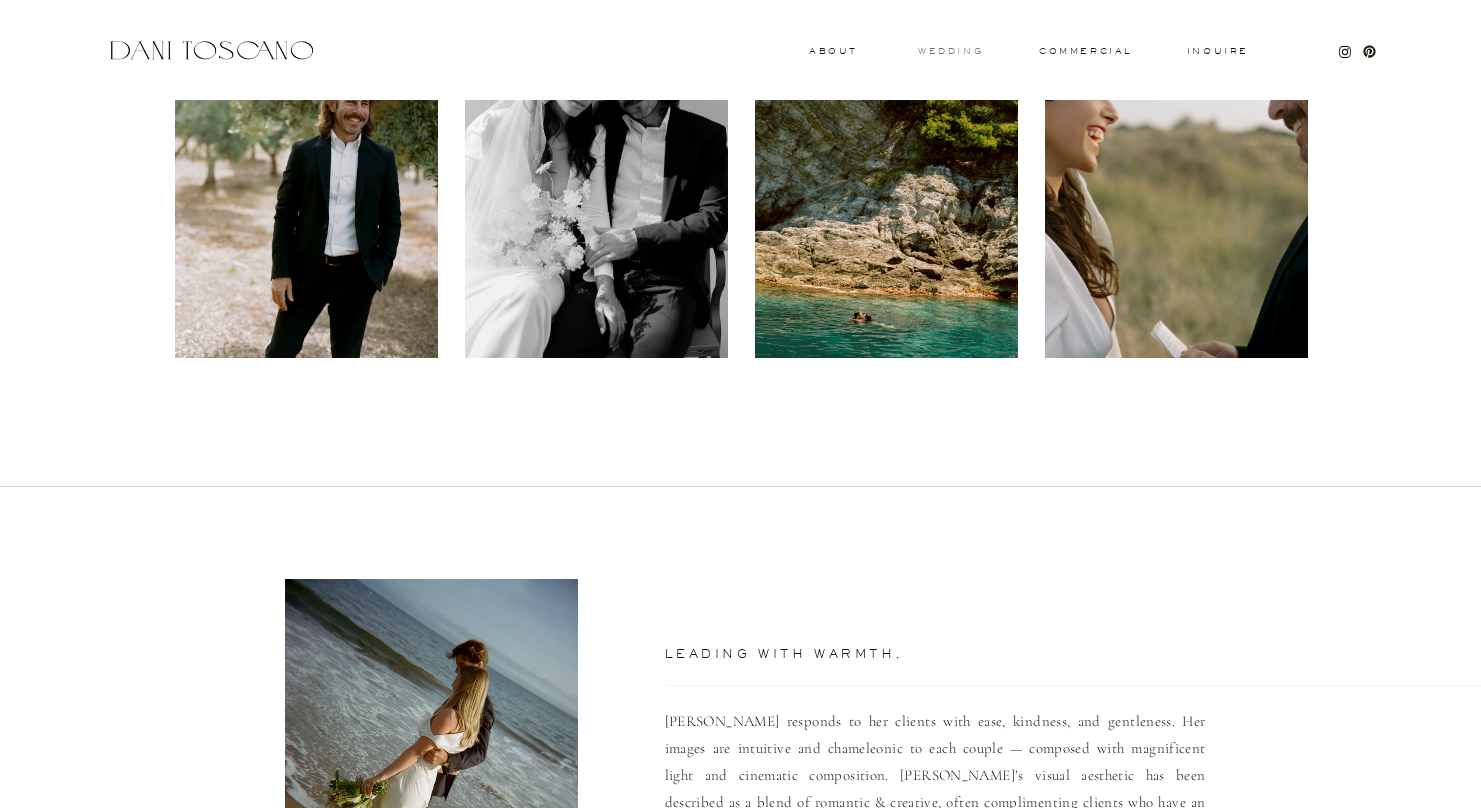 click on "wedding" at bounding box center [950, 50] 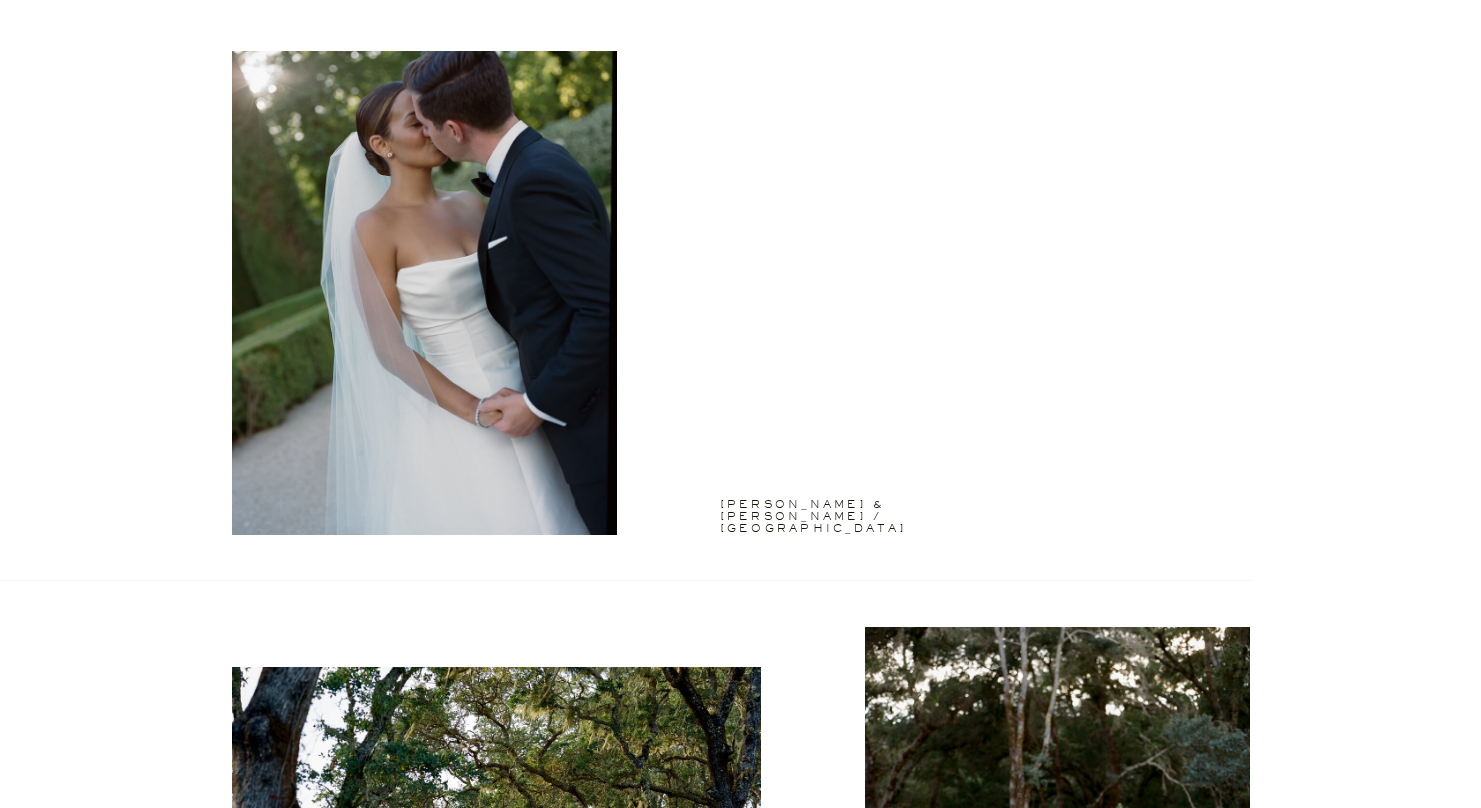 scroll, scrollTop: 0, scrollLeft: 0, axis: both 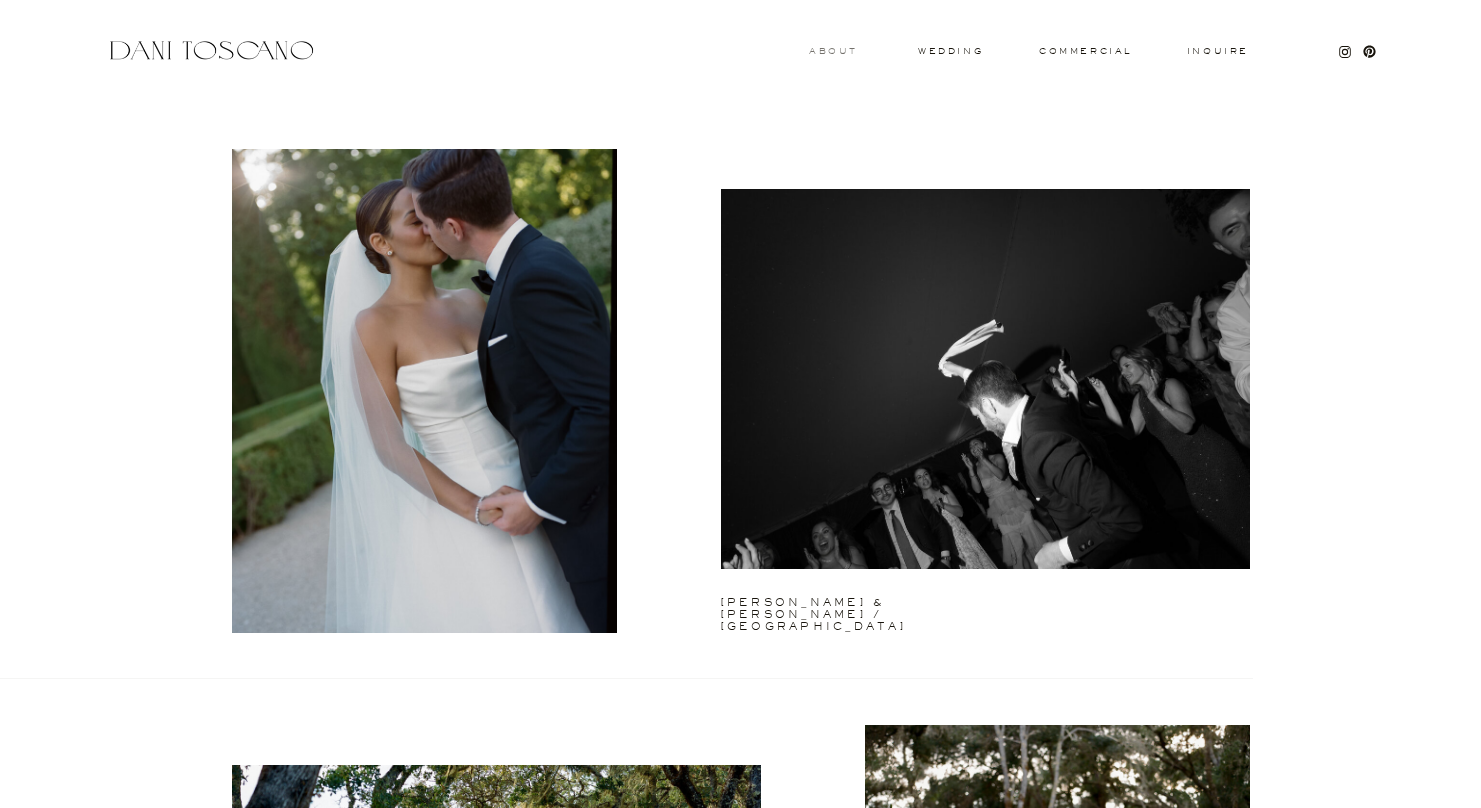 click on "About" at bounding box center (831, 50) 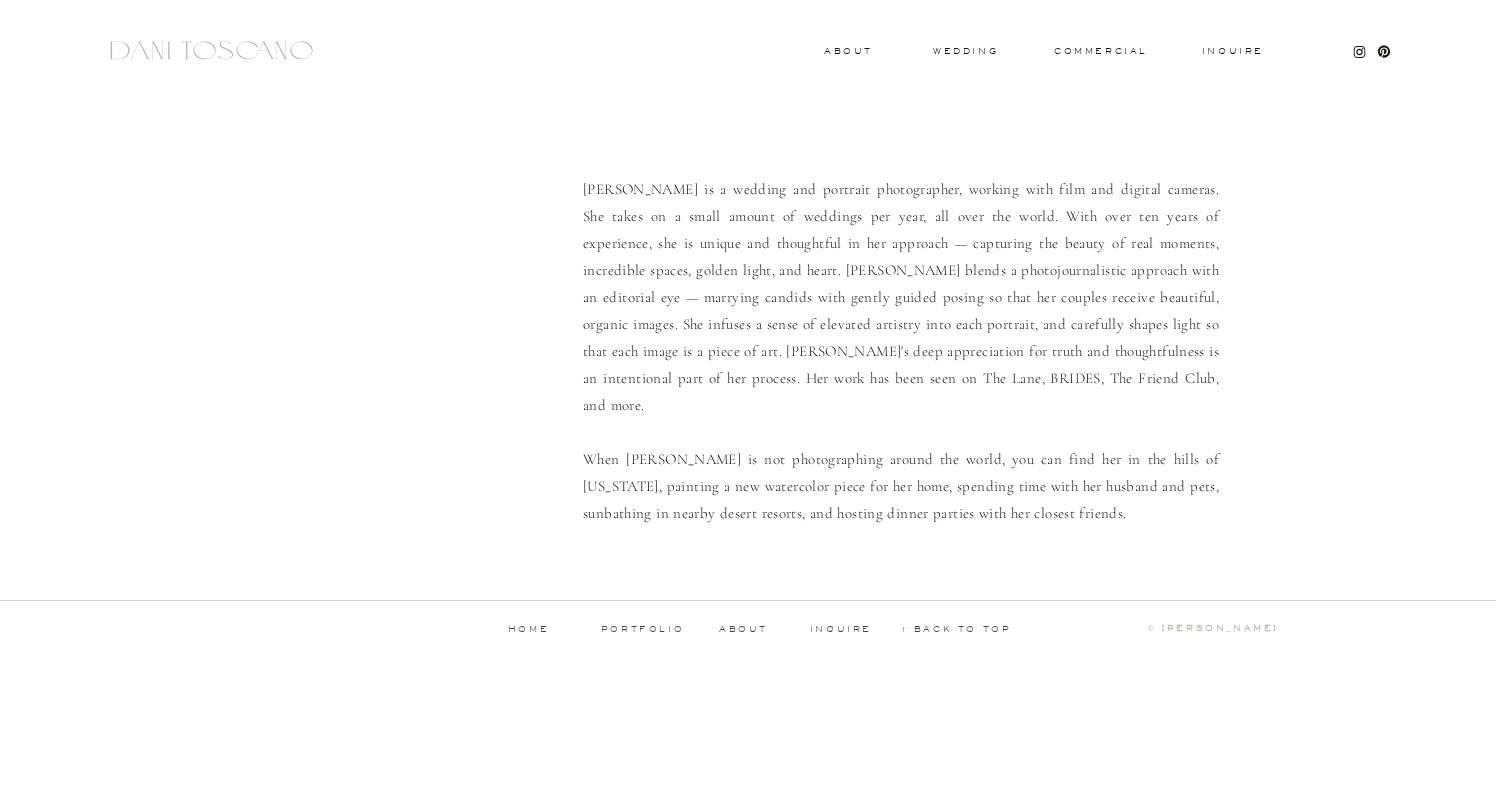 scroll, scrollTop: 0, scrollLeft: 0, axis: both 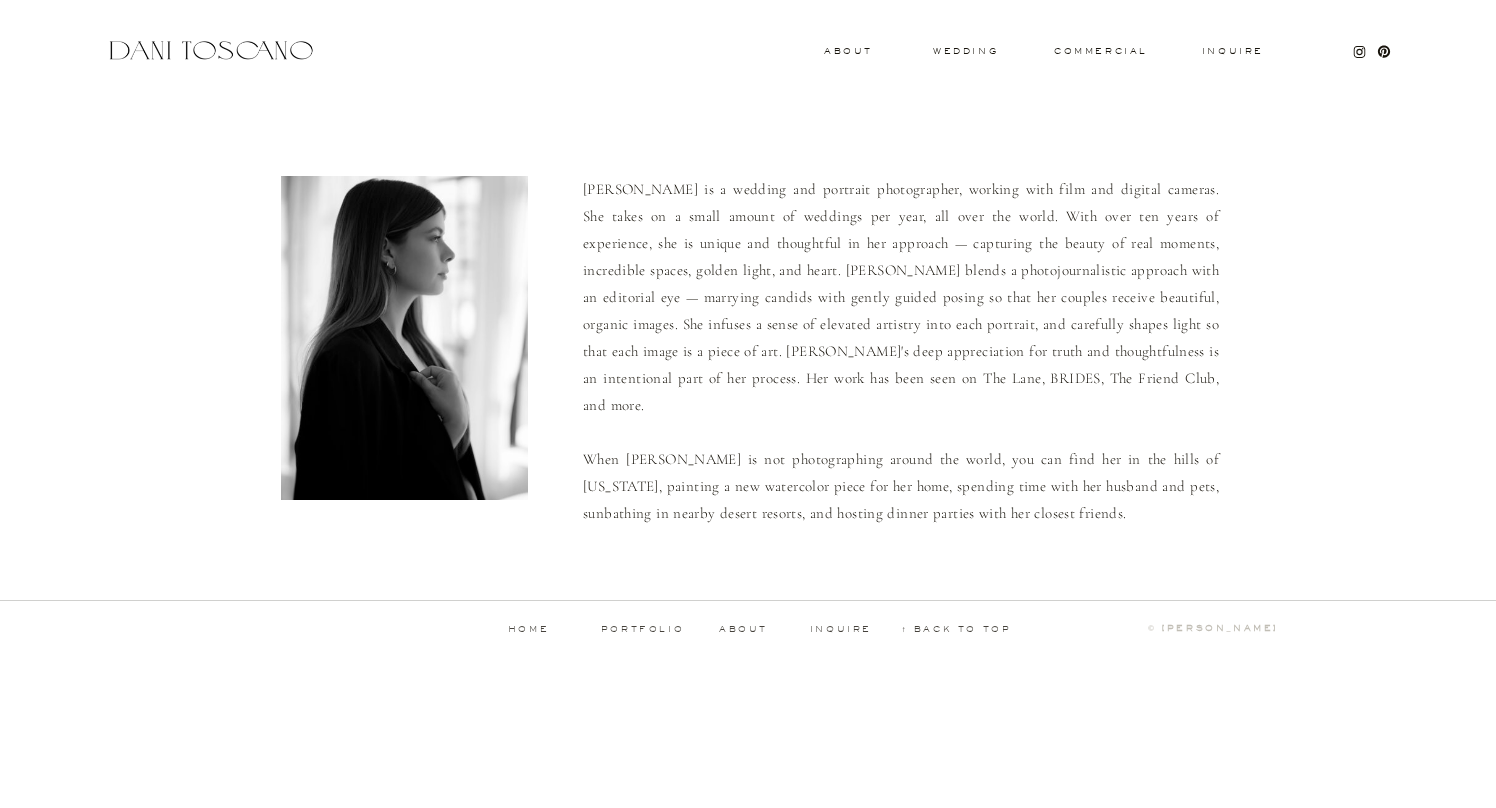 click on "Inquire commercial wedding About
Dani is a wedding and portrait photographer, working with film and digital cameras. She takes on a small amount of weddings per year, all over the world. With over ten years of experience, she is unique and thoughtful in her approach — capturing the beauty of real moments, incredible spaces, golden light, and heart. Dani blends a photojournalistic approach with an editorial eye — marrying candids with gently guided posing so that her couples receive beautiful, organic images. She infuses a sense of elevated artistry into each portrait, and carefully shapes light so that each image is a piece of art. Dani's deep appreciation for truth and thoughtfulness is an intentional part of her process. Her work has been seen on The Lane, BRIDES, The Friend Club, and more. portfolio about inquire  ↑ back to top © dani toscano home
↑ back to top Inquire commercial wedding About
Inquire Blog Portfolio About
weddings engagement editorial" at bounding box center [748, 337] 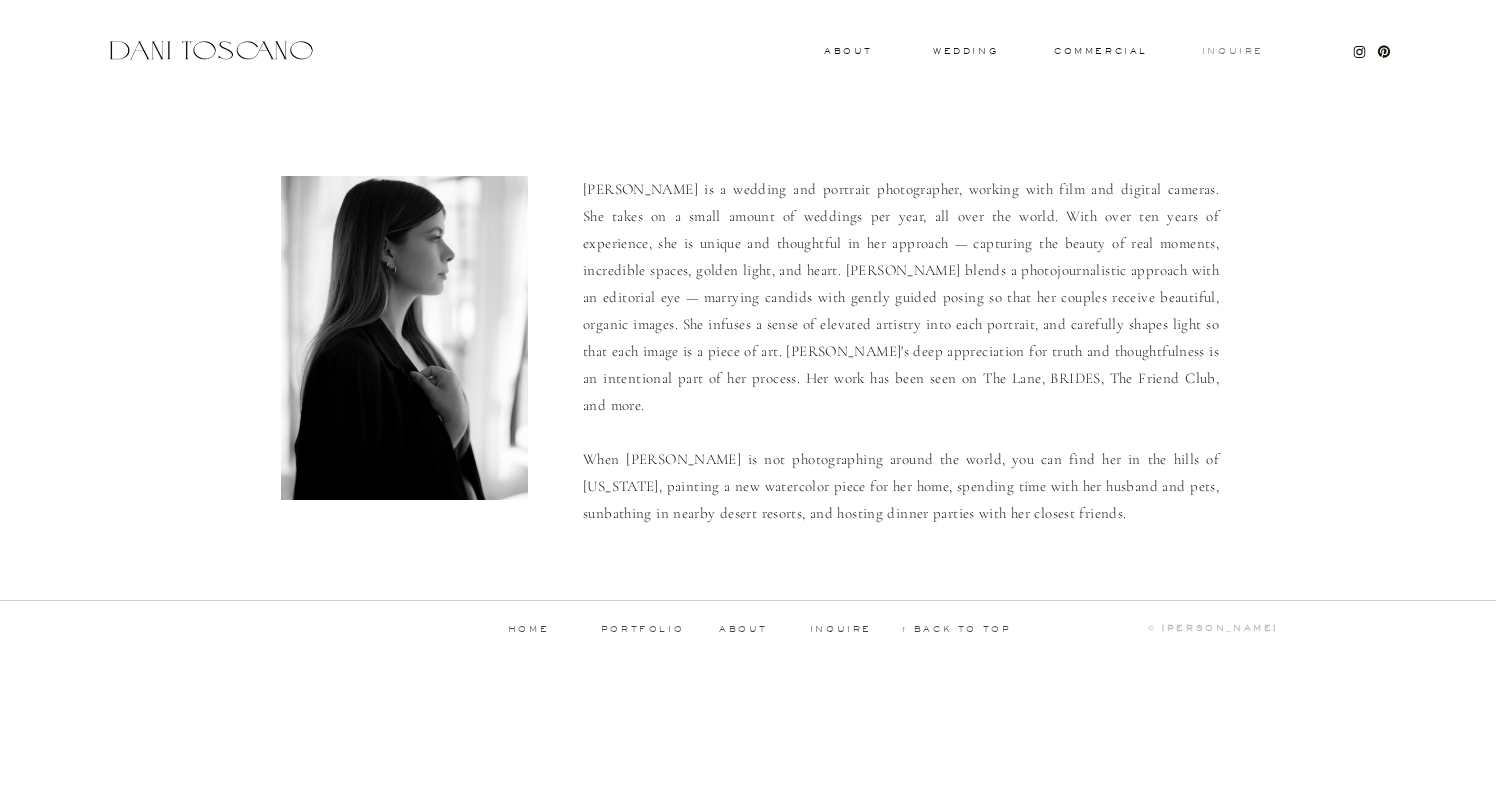 click on "Inquire" at bounding box center (1233, 52) 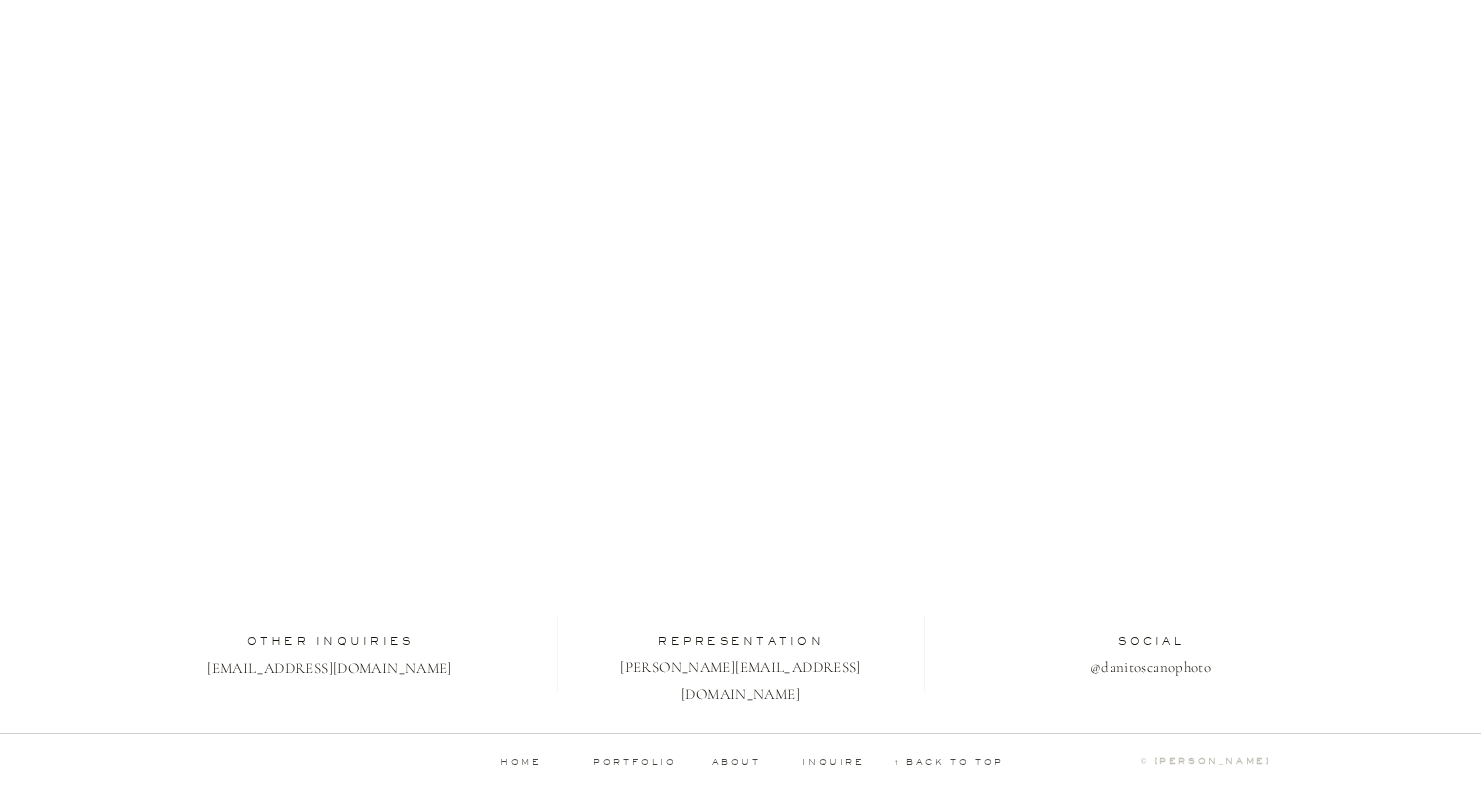 scroll, scrollTop: 0, scrollLeft: 0, axis: both 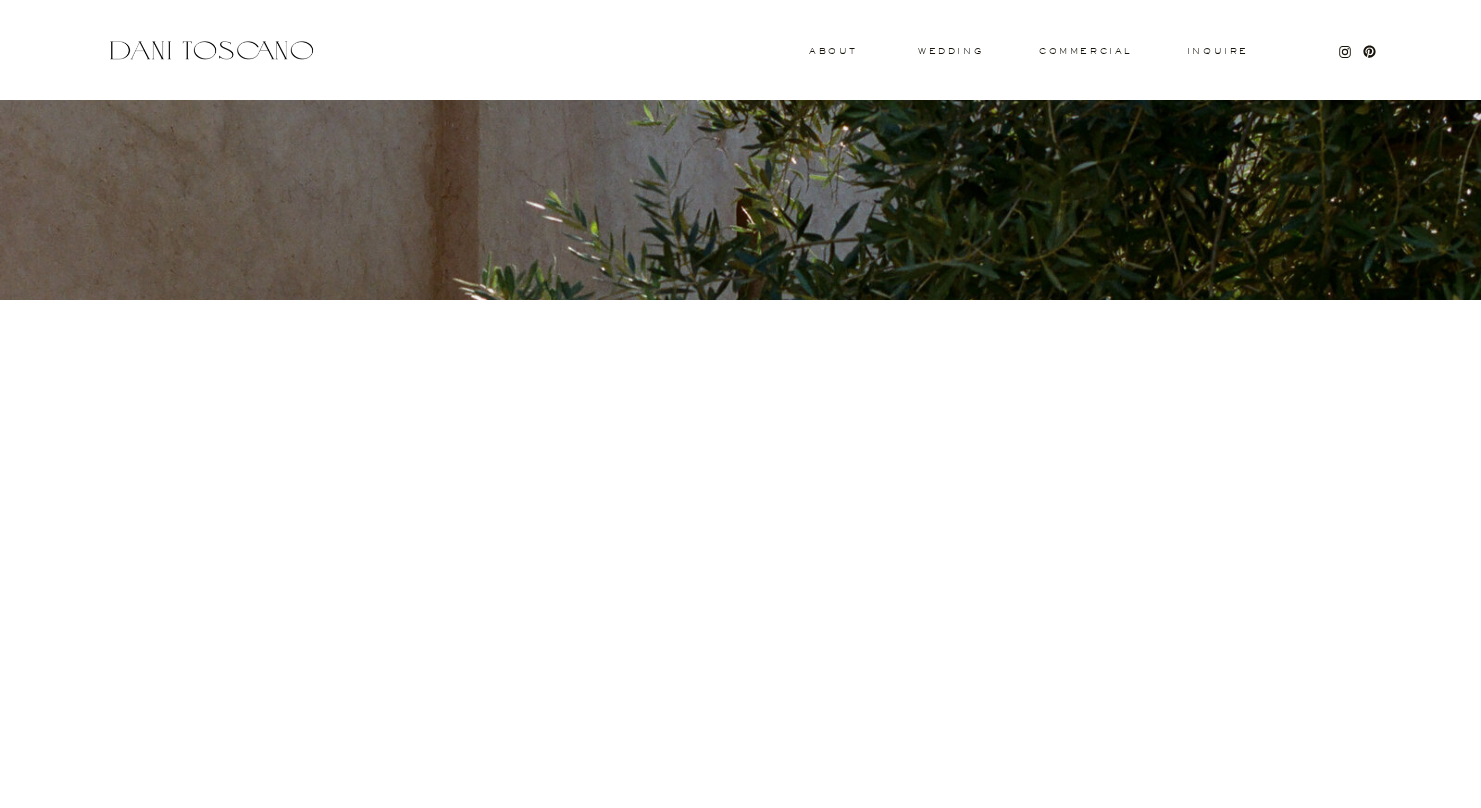 click on "commercial" at bounding box center (1085, 51) 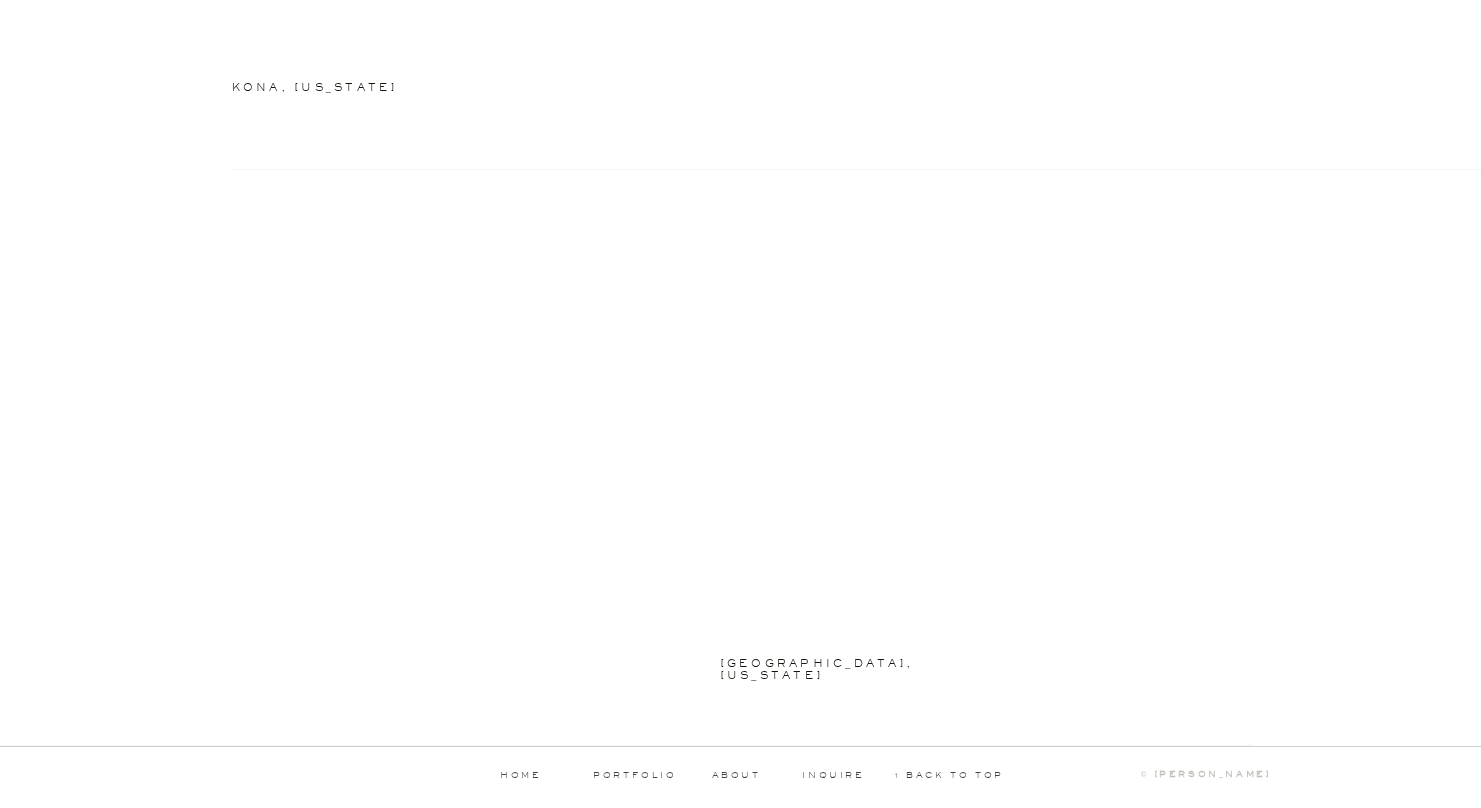 scroll, scrollTop: 1674, scrollLeft: 0, axis: vertical 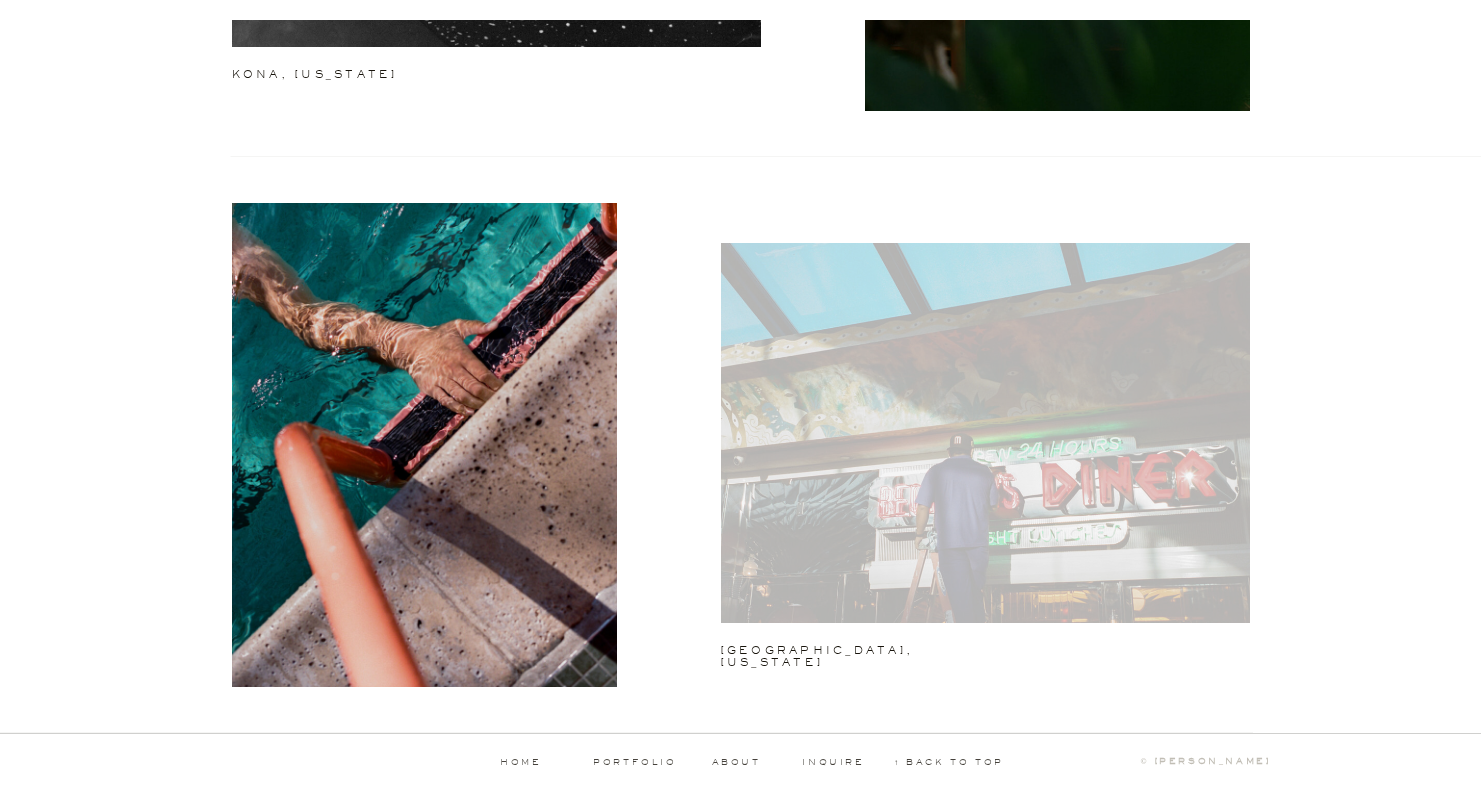 drag, startPoint x: 0, startPoint y: 0, endPoint x: 898, endPoint y: 363, distance: 968.5933 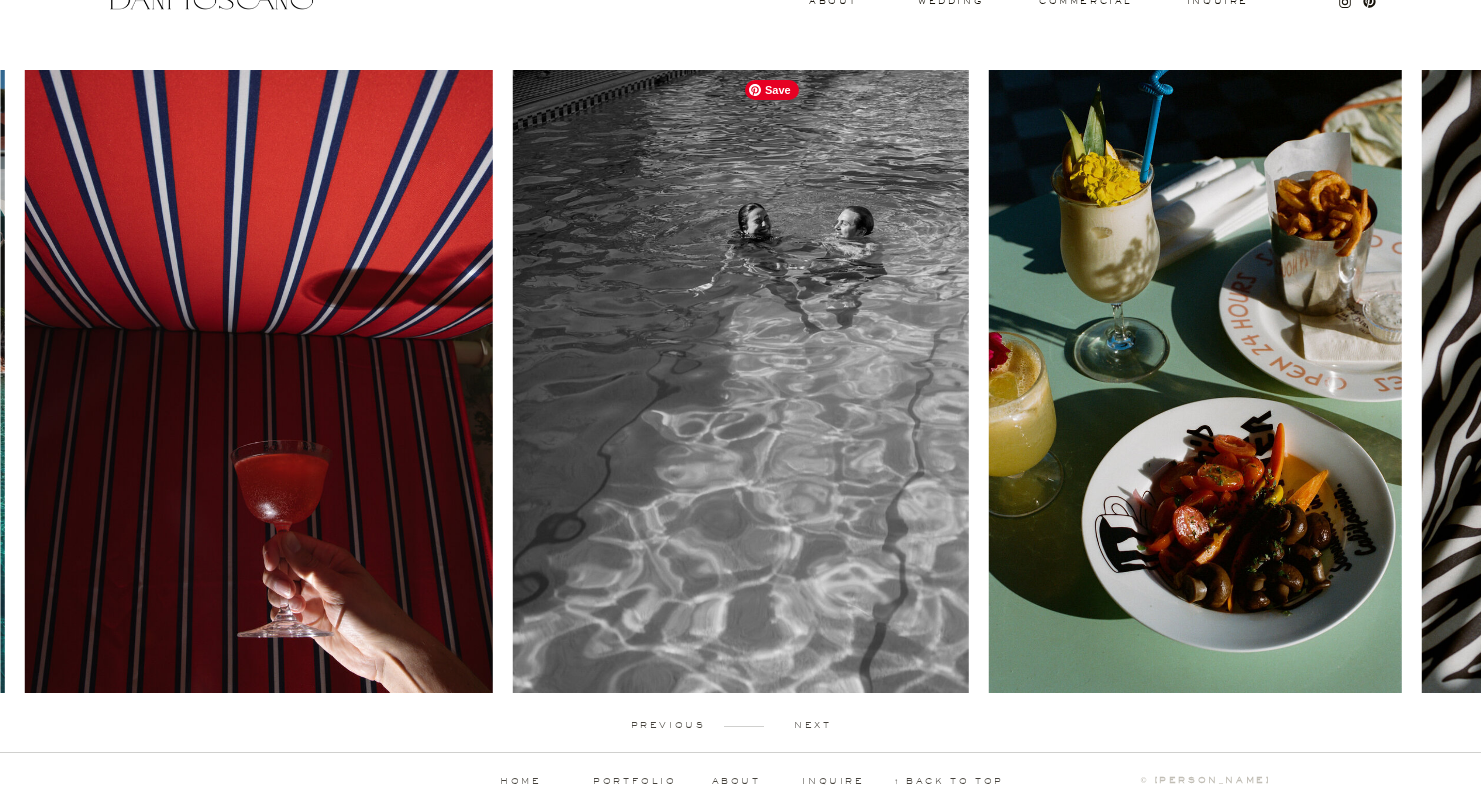 scroll, scrollTop: 0, scrollLeft: 0, axis: both 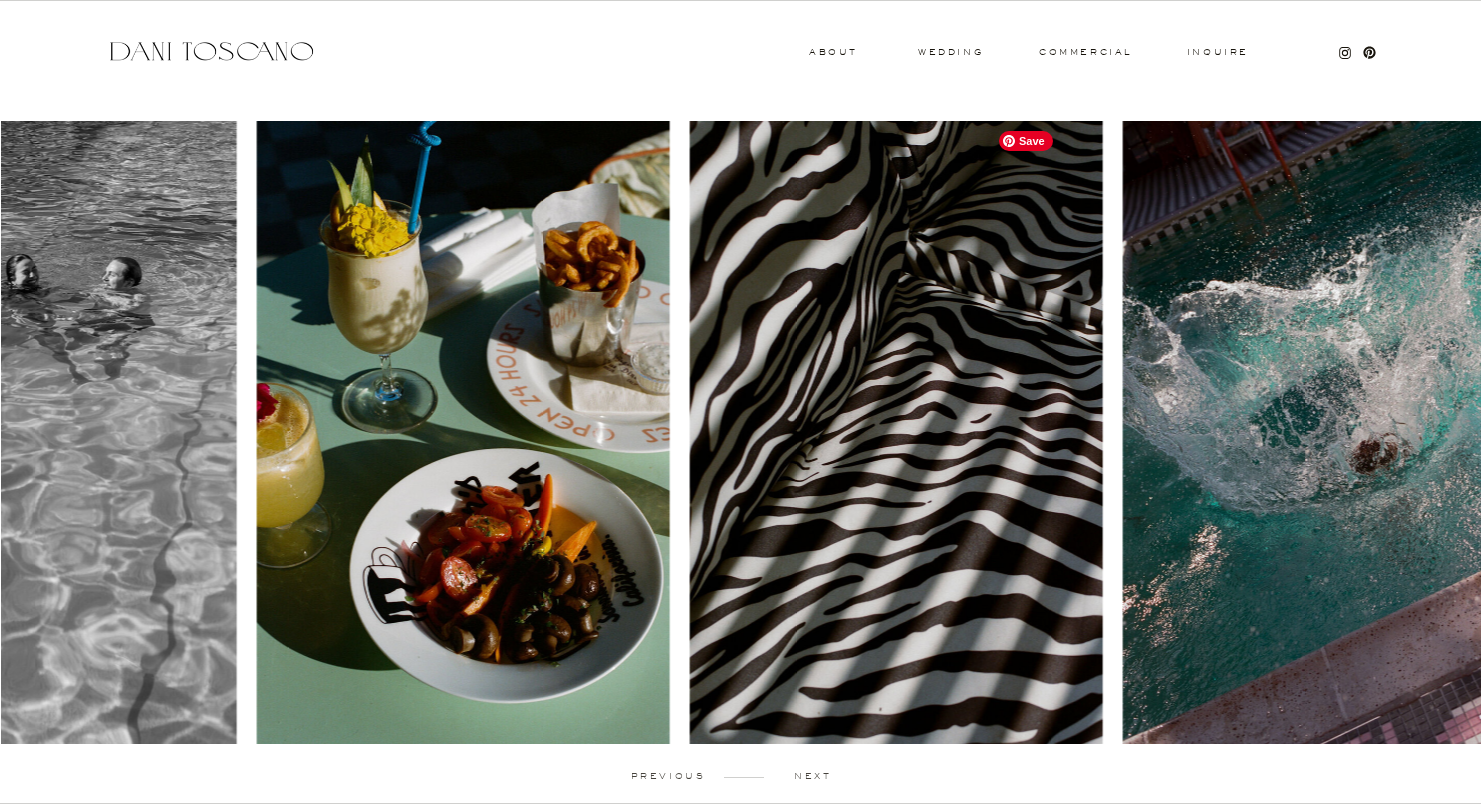 click at bounding box center (463, 432) 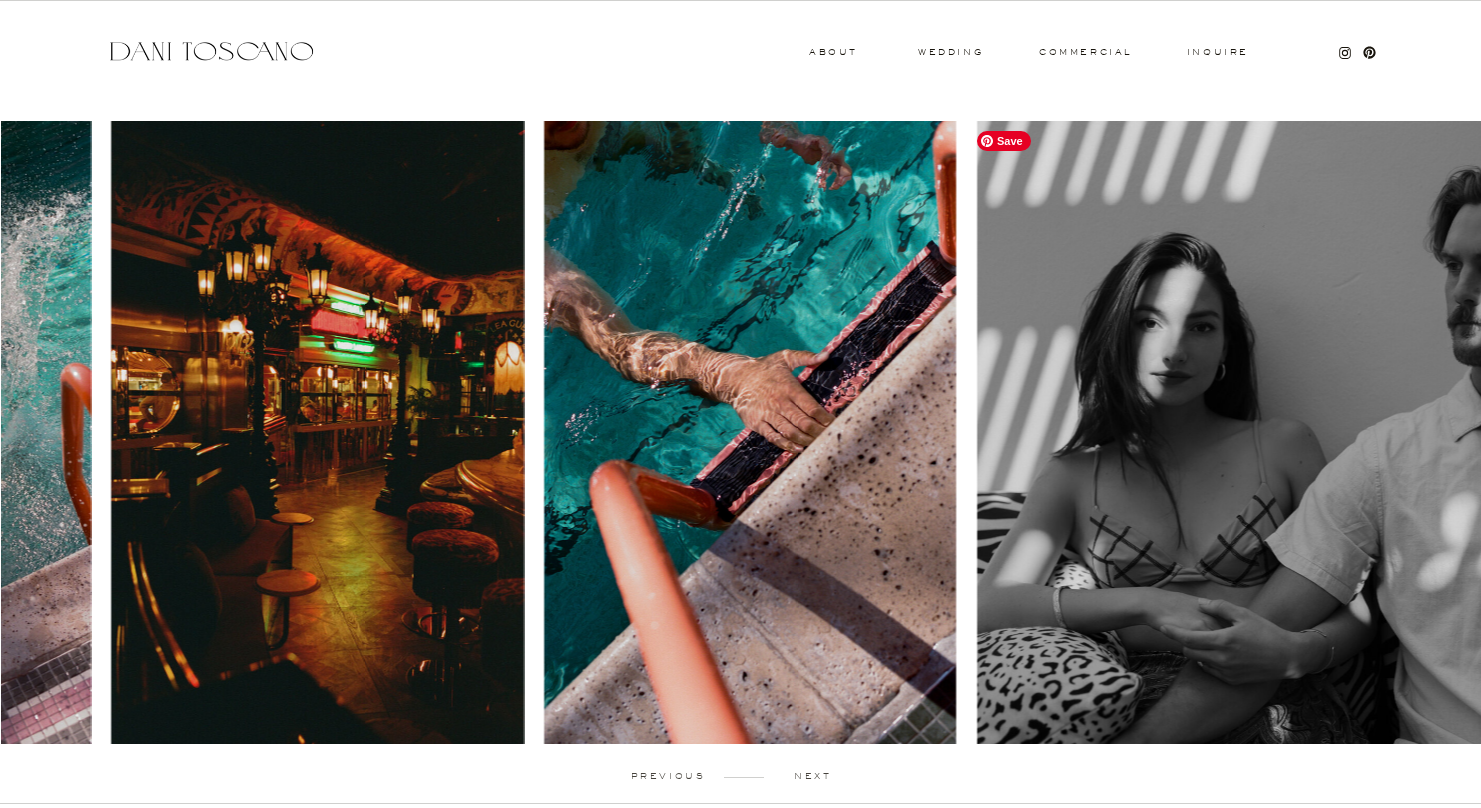 click at bounding box center (317, 432) 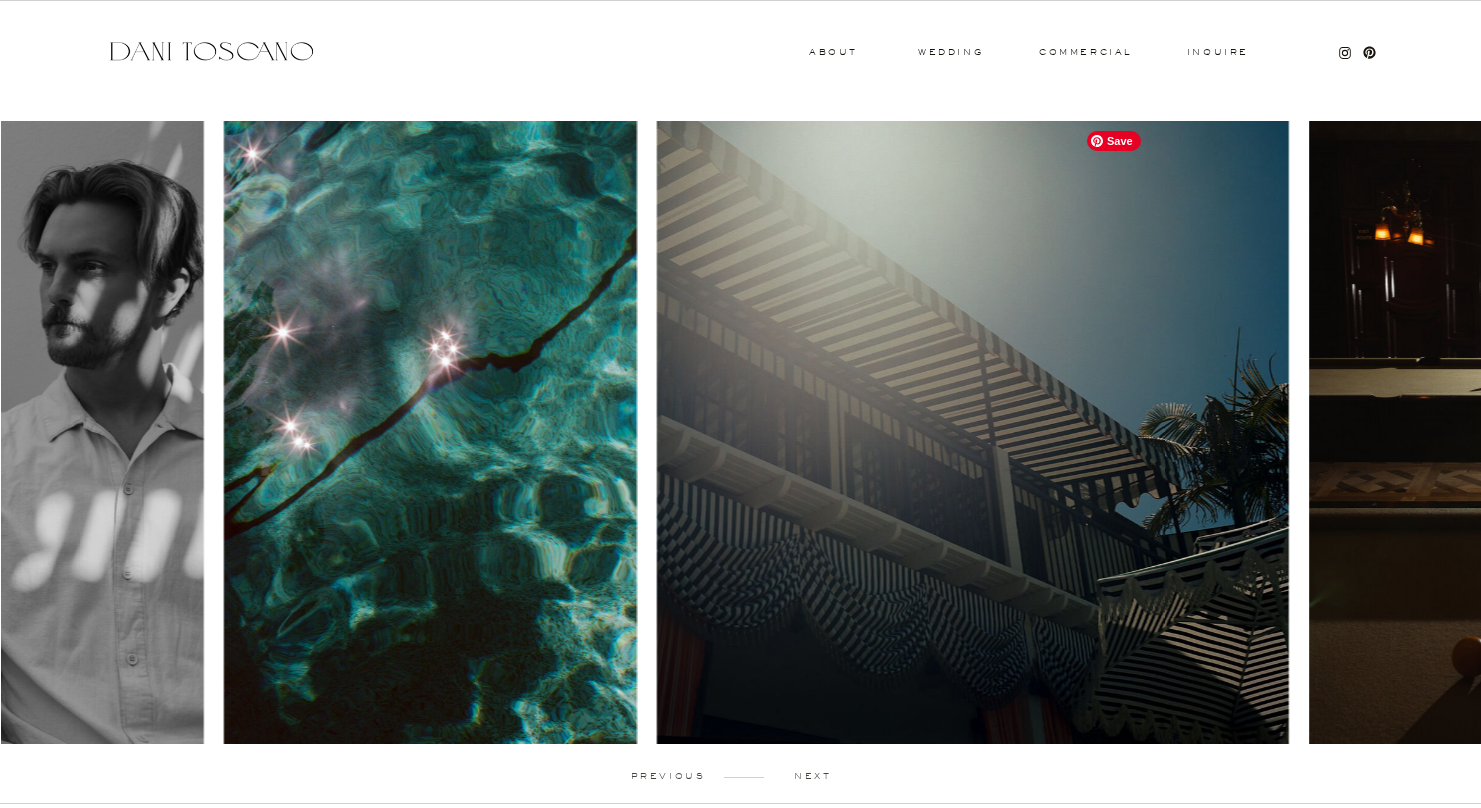 click at bounding box center (430, 432) 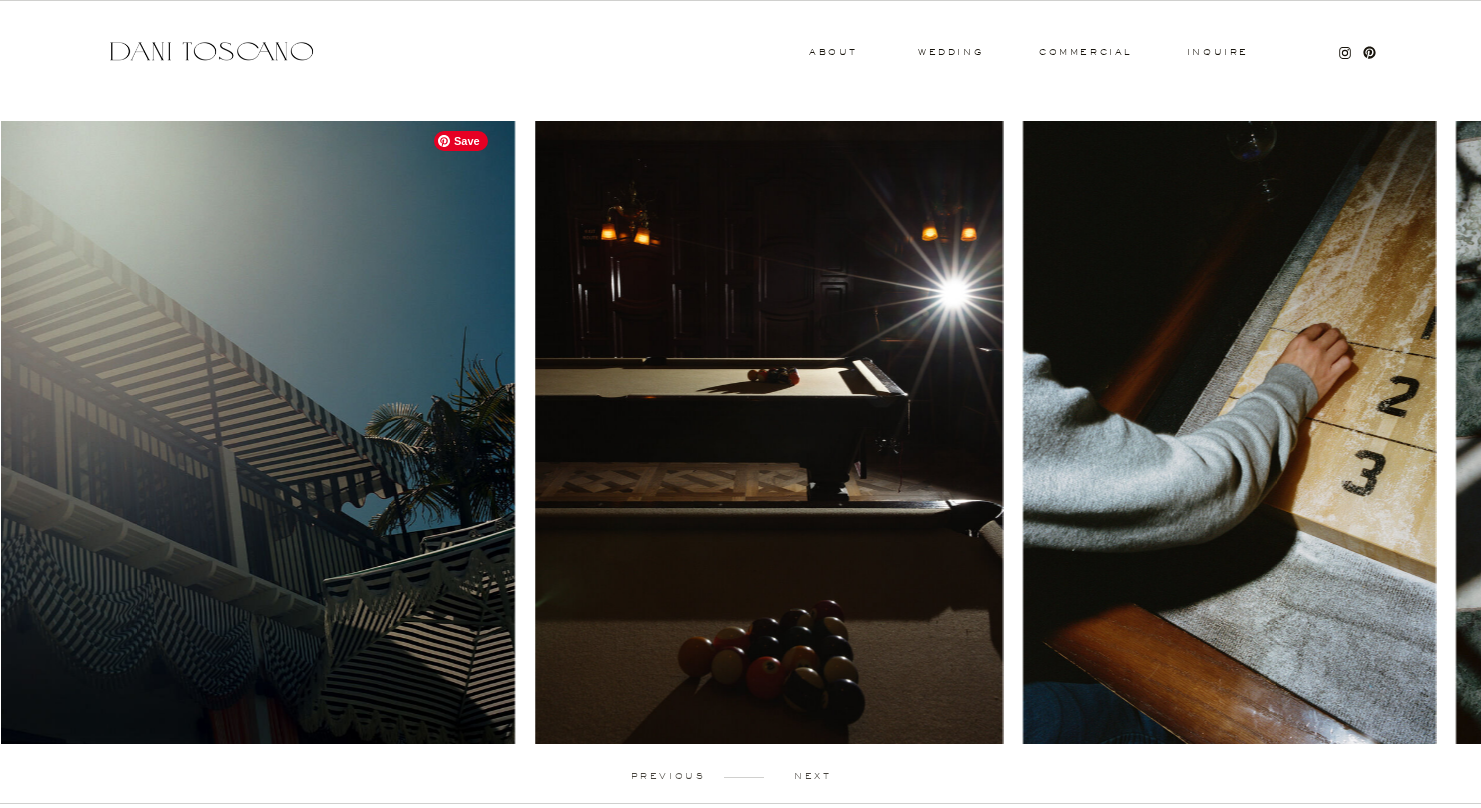 click on "Inquire commercial wedding About
previous next portfolio about inquire  ↑ back to top © [PERSON_NAME] home
↑ back to top Inquire commercial wedding About
Inquire Blog Portfolio About
weddings engagement editorial
Save" at bounding box center (740, 439) 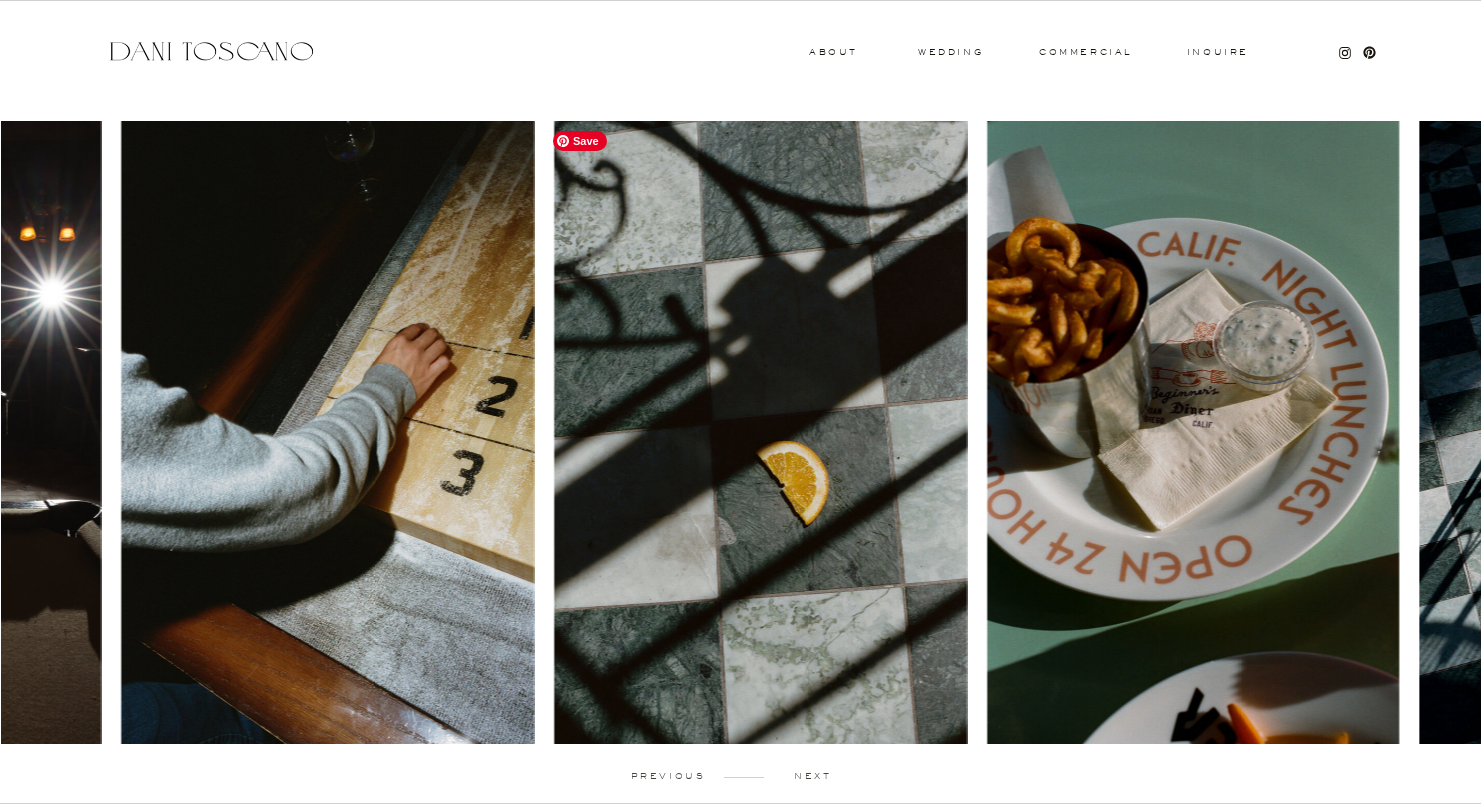 click at bounding box center [327, 432] 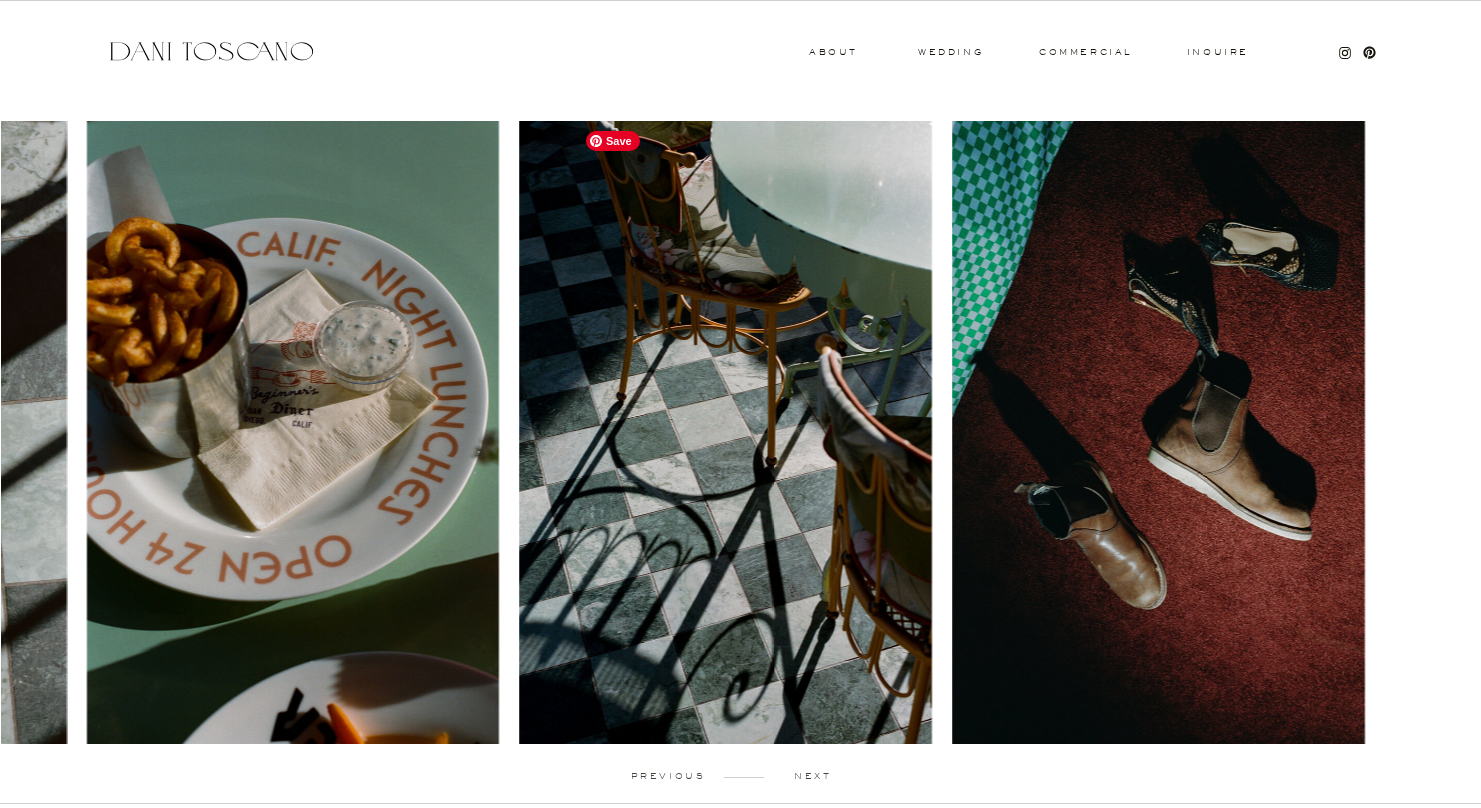 click at bounding box center (292, 432) 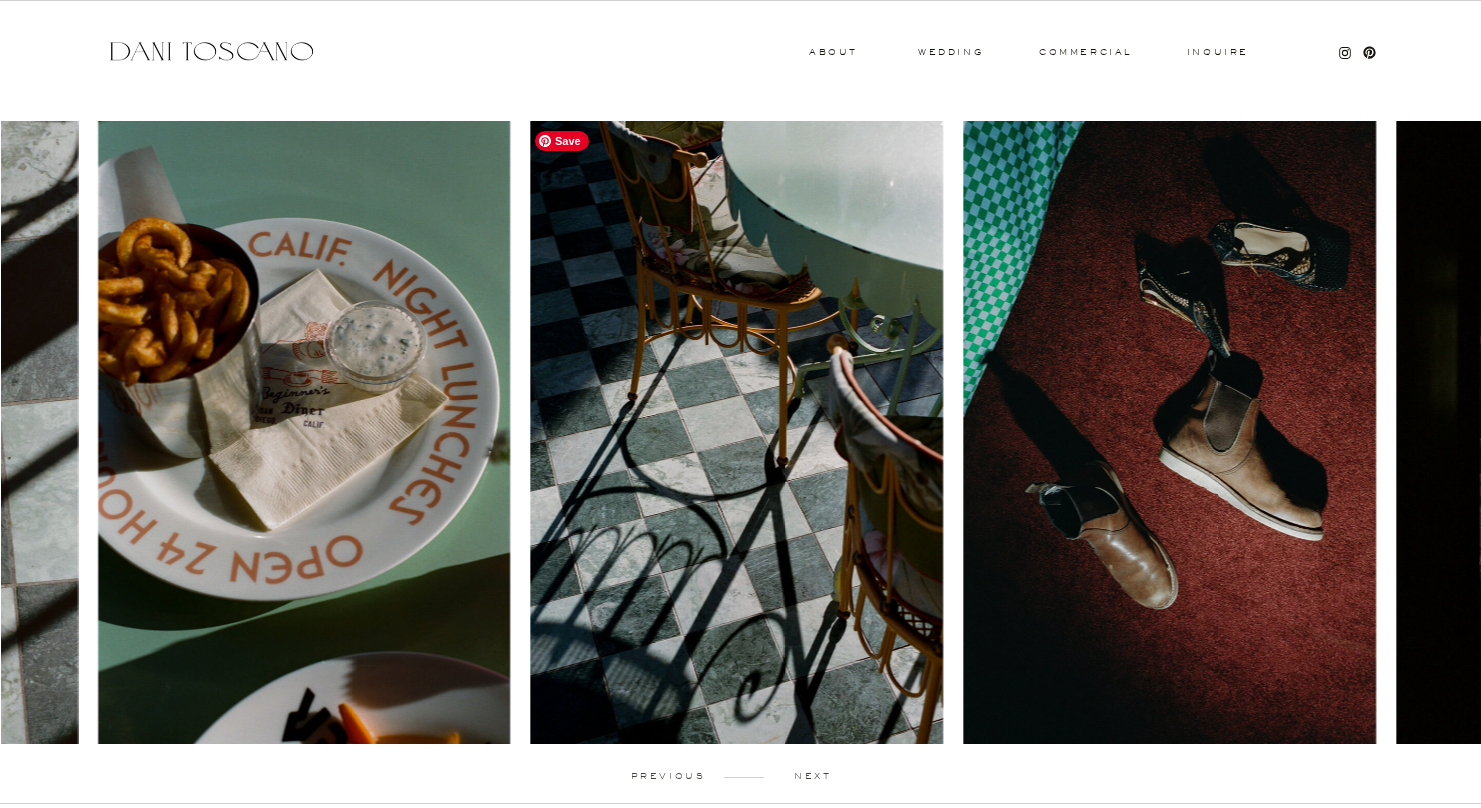 click on "Inquire commercial wedding About
previous next portfolio about inquire  ↑ back to top © [PERSON_NAME] home
↑ back to top Inquire commercial wedding About
Inquire Blog Portfolio About
weddings engagement editorial
Save" at bounding box center [740, 439] 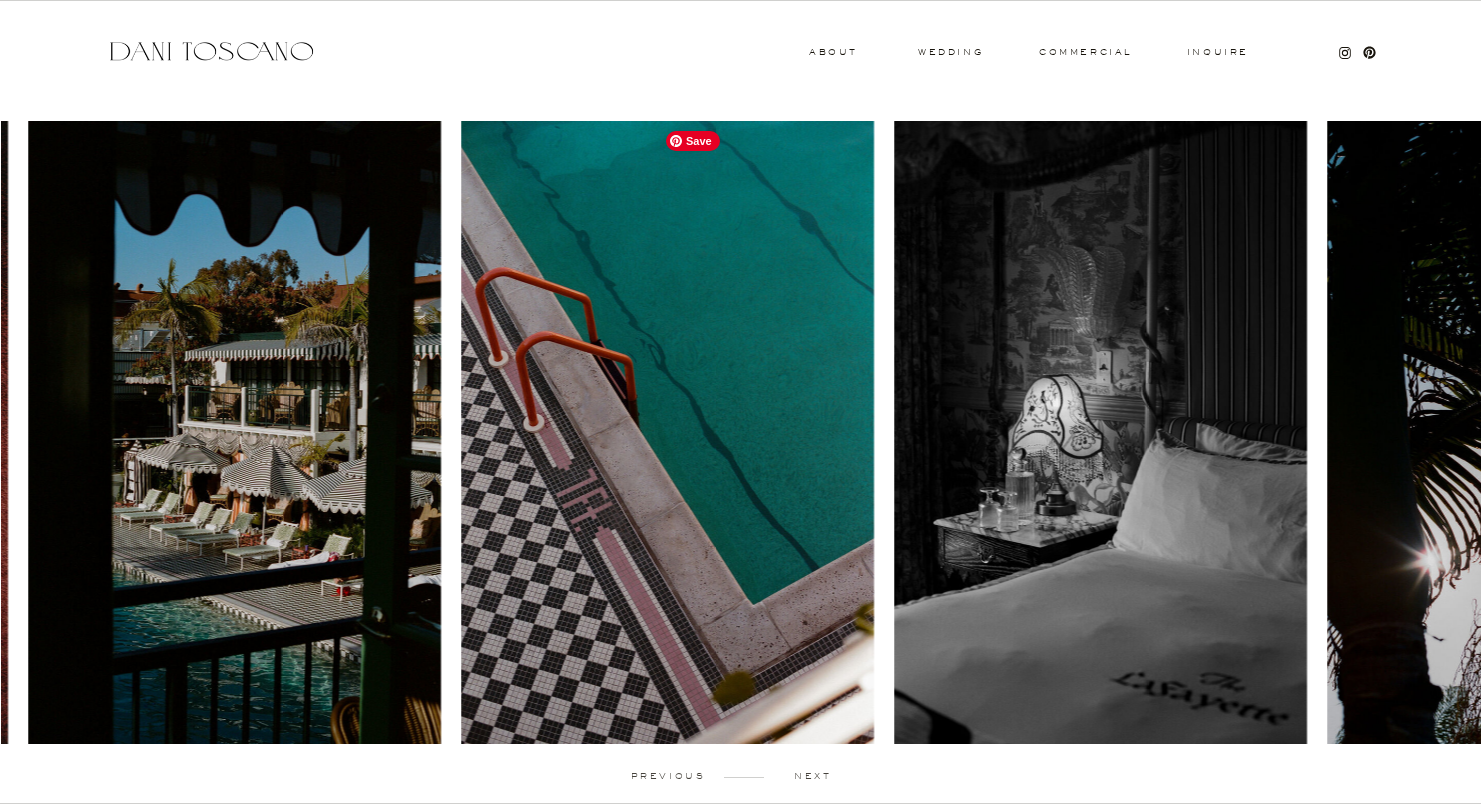 click at bounding box center (667, 432) 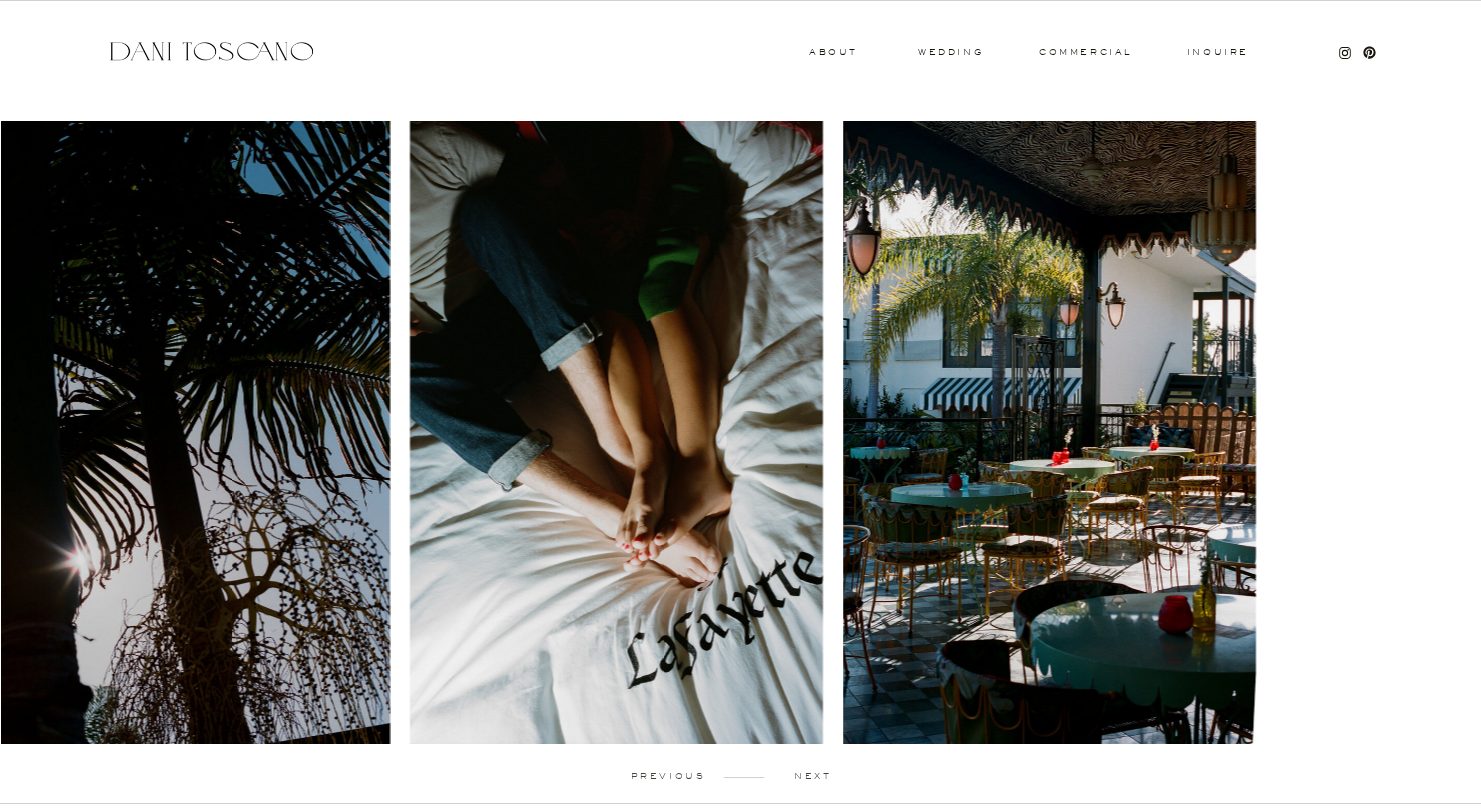 click on "Inquire commercial wedding About
previous next portfolio about inquire  ↑ back to top © [PERSON_NAME] home
↑ back to top Inquire commercial wedding About
Inquire Blog Portfolio About
weddings engagement editorial
Save" at bounding box center [740, 439] 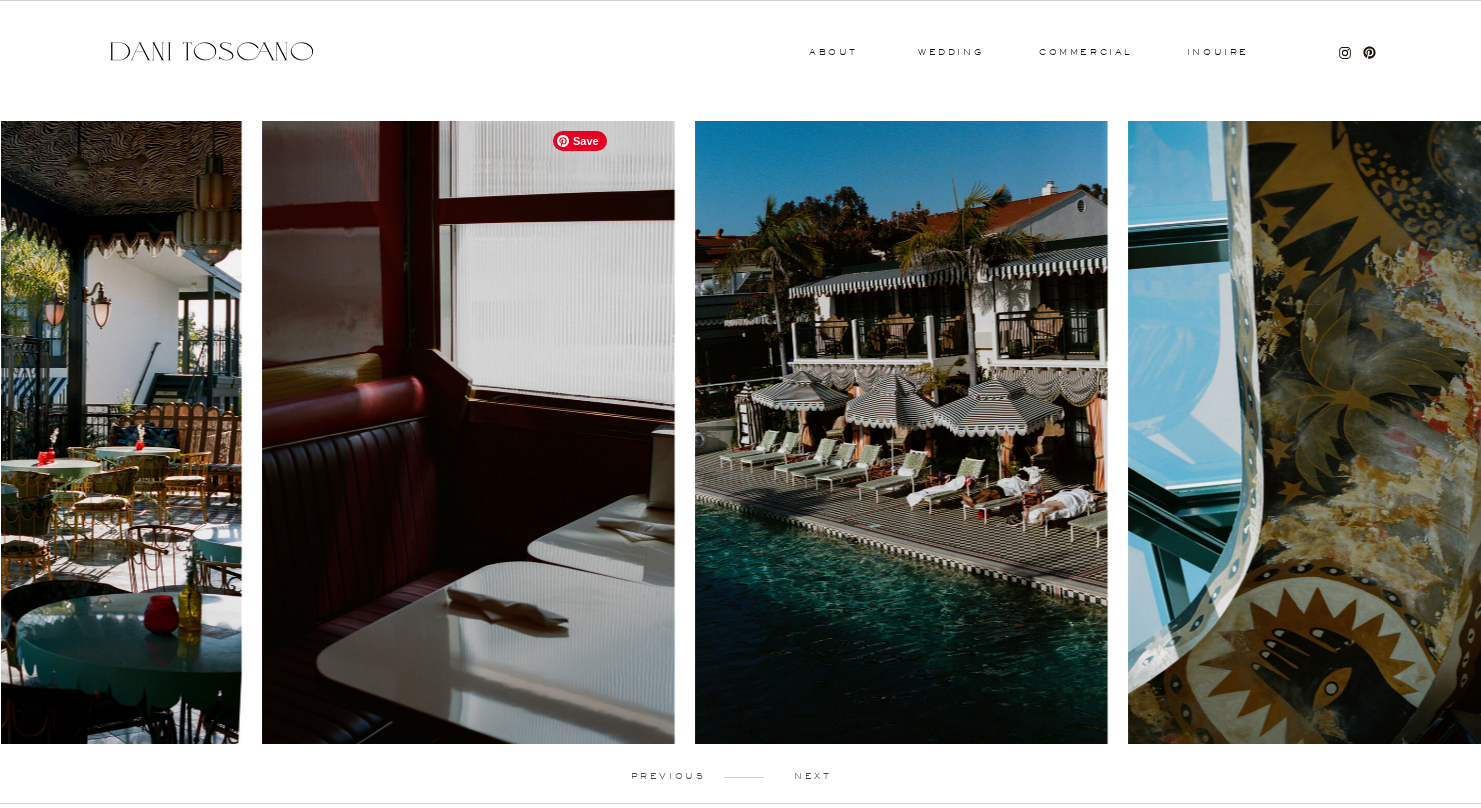 click on "Inquire commercial wedding About
previous next portfolio about inquire  ↑ back to top © [PERSON_NAME] home
↑ back to top Inquire commercial wedding About
Inquire Blog Portfolio About
weddings engagement editorial
Save" at bounding box center (740, 439) 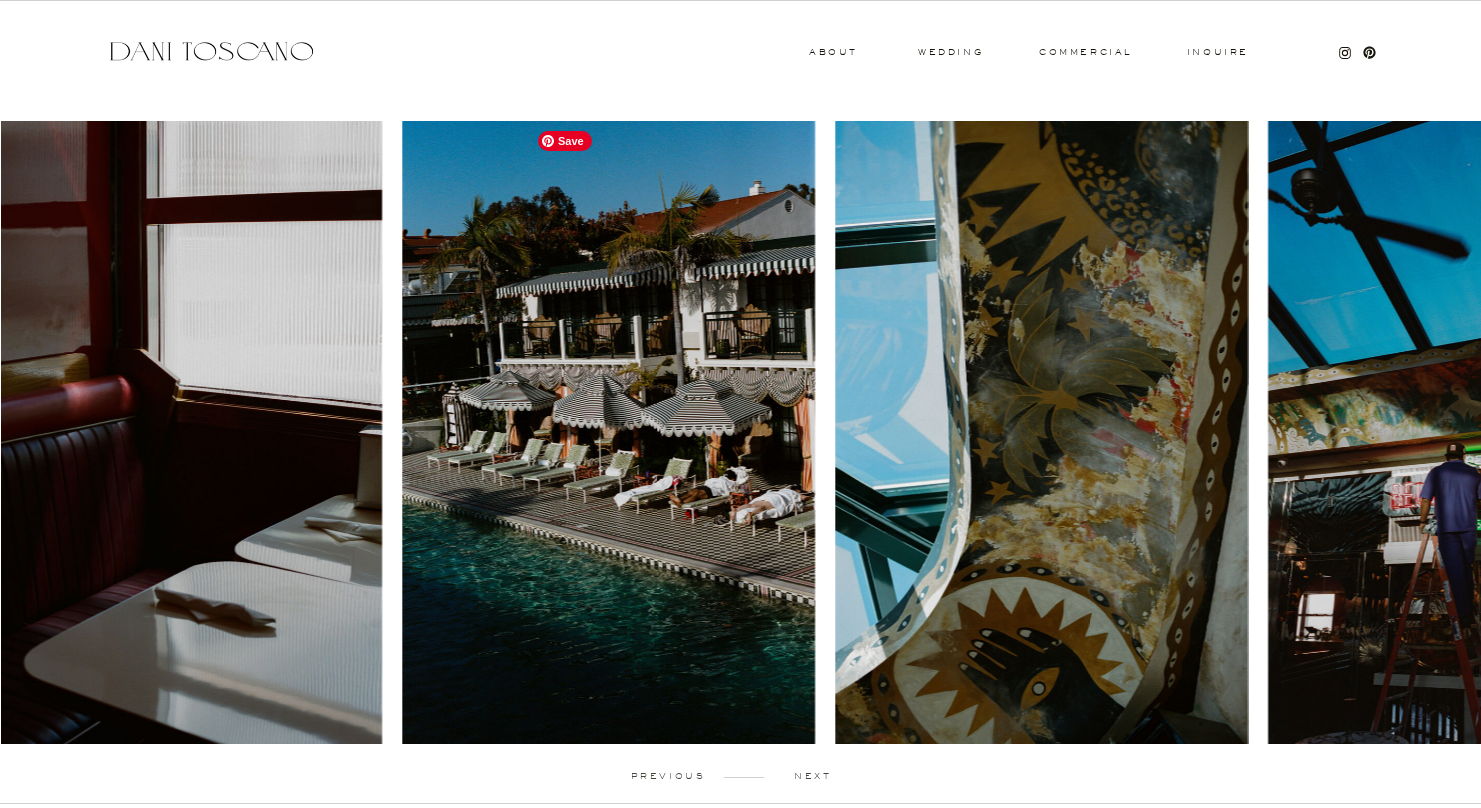 click at bounding box center (608, 432) 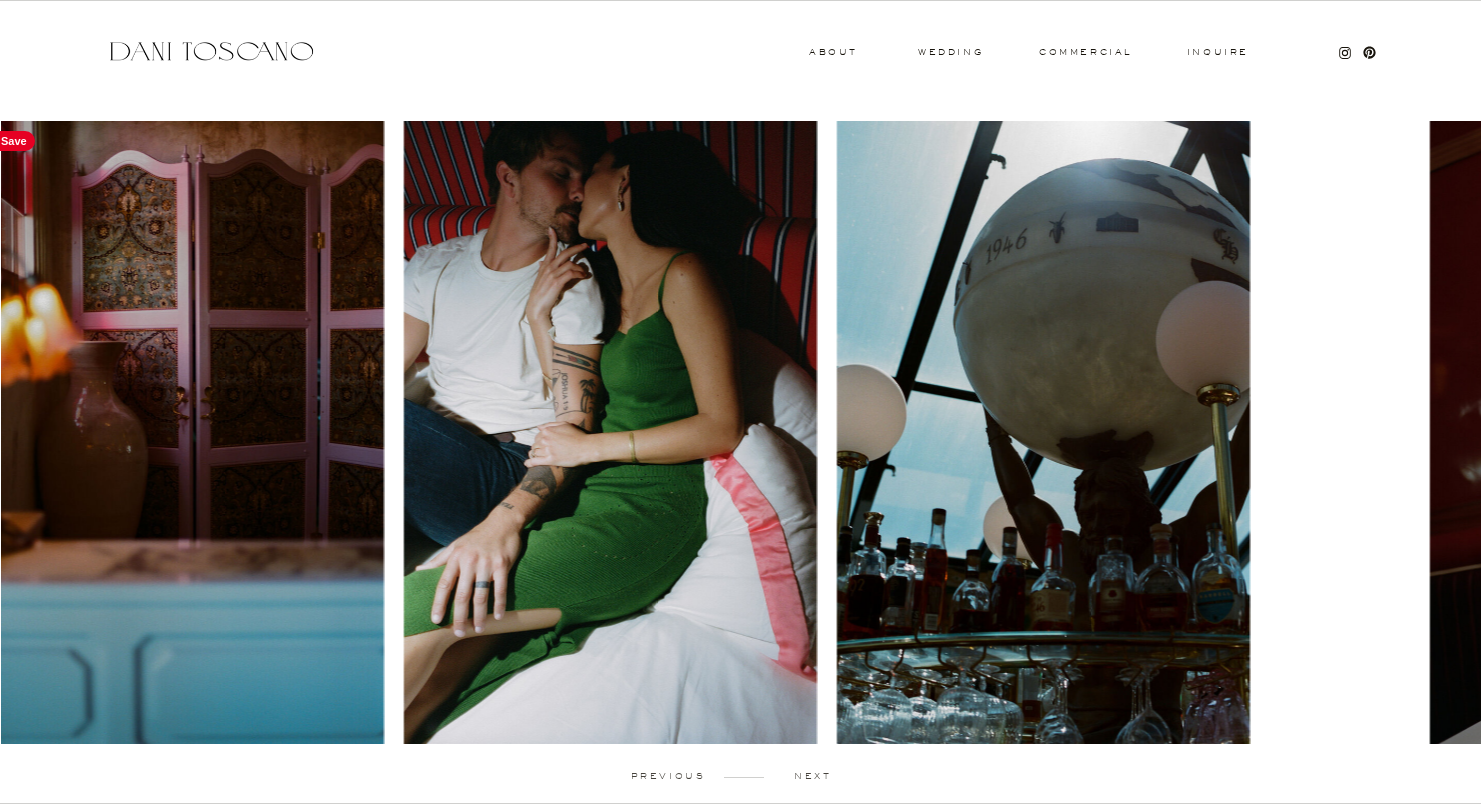 click on "Inquire commercial wedding About
previous next portfolio about inquire  ↑ back to top © [PERSON_NAME] home
↑ back to top Inquire commercial wedding About
Inquire Blog Portfolio About
weddings engagement editorial
Save" at bounding box center (740, 439) 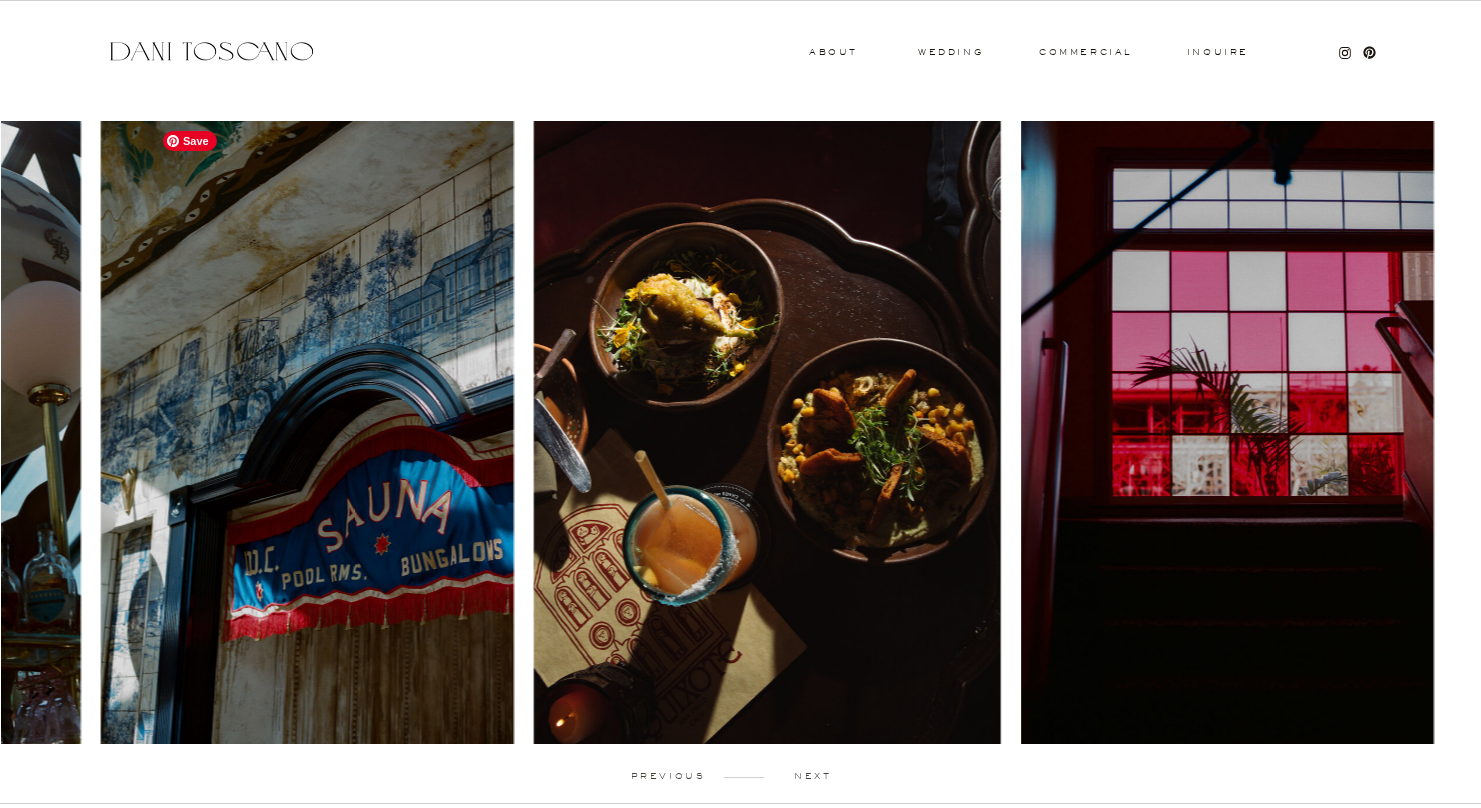 click at bounding box center (306, 432) 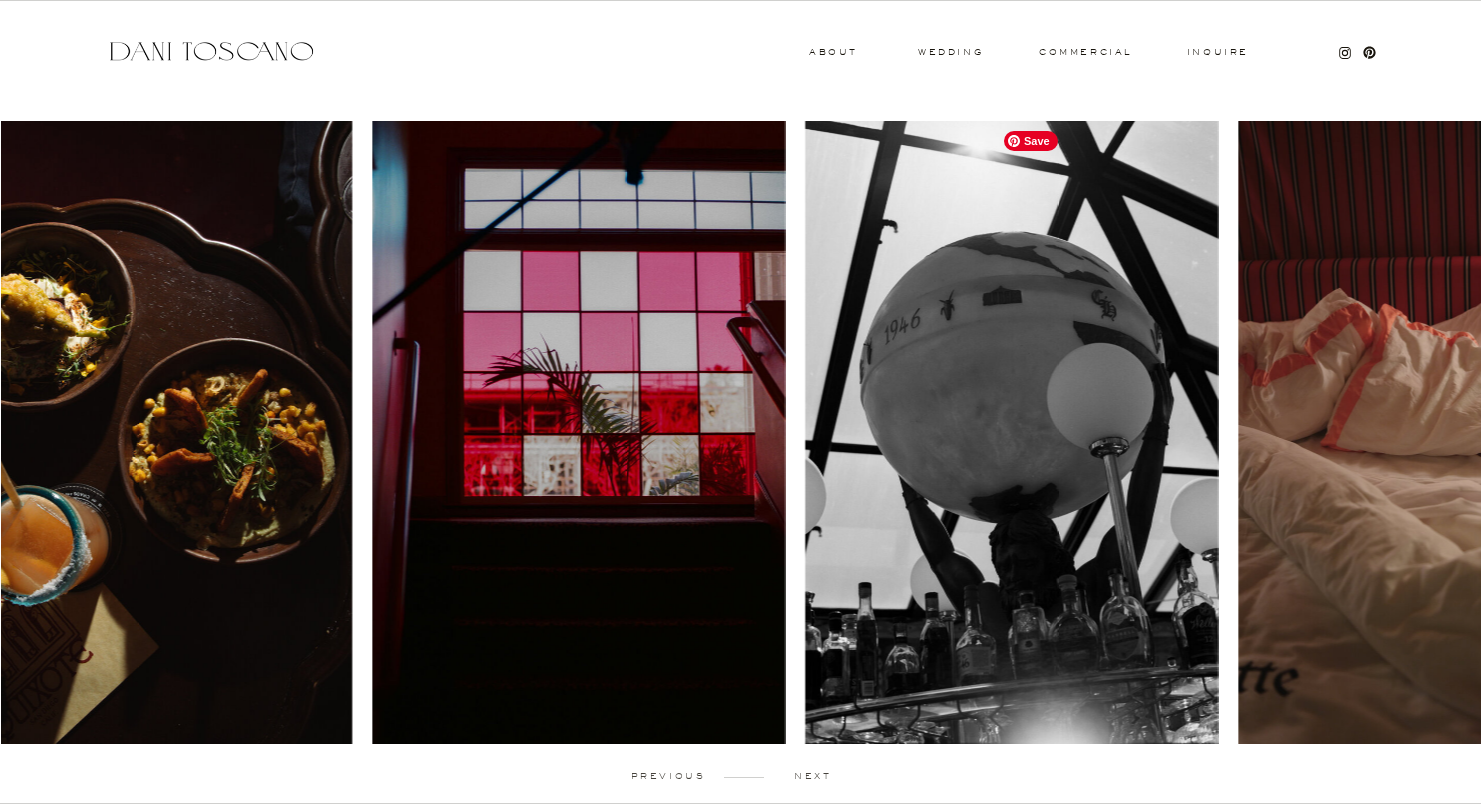 click at bounding box center [578, 432] 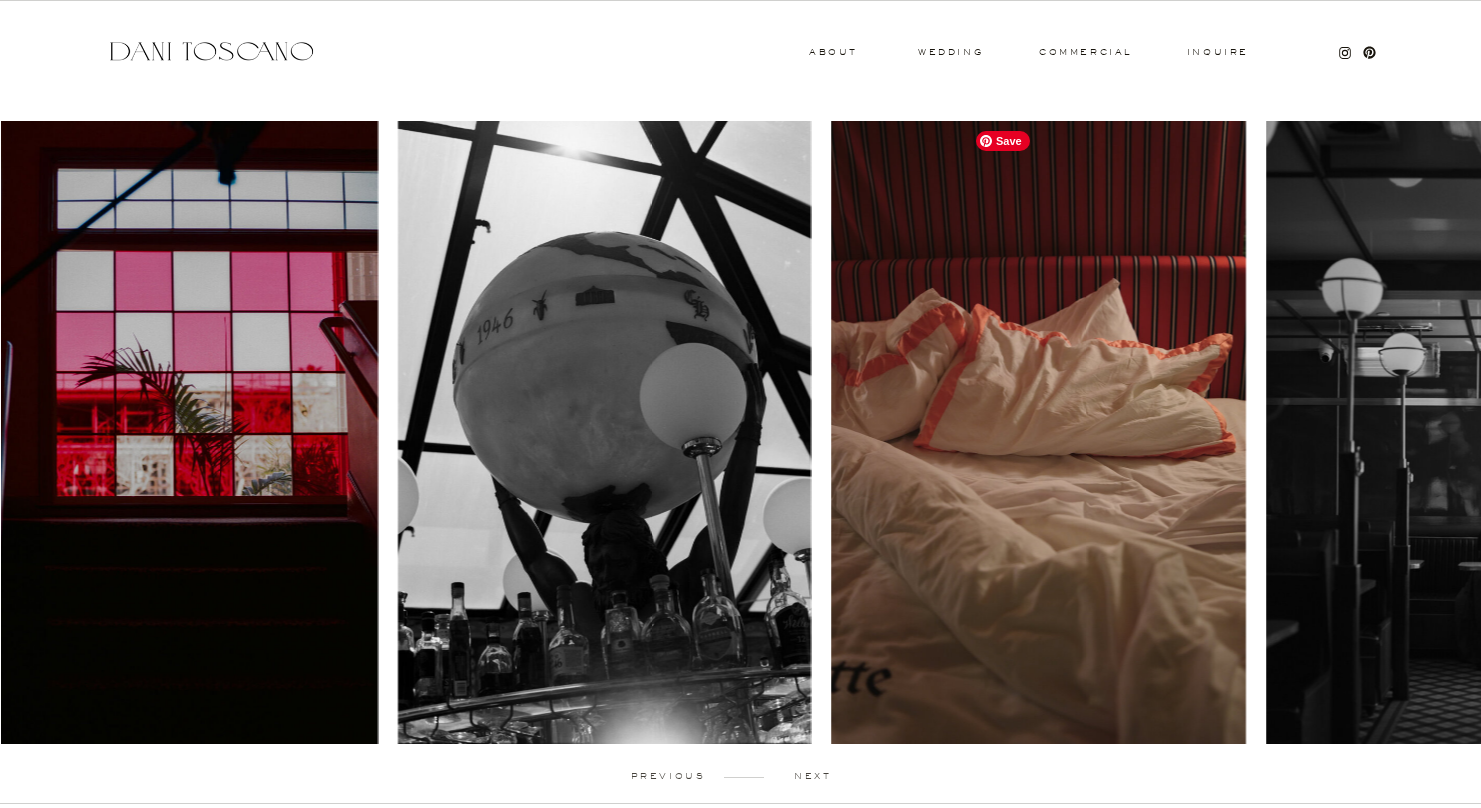click at bounding box center (1038, 432) 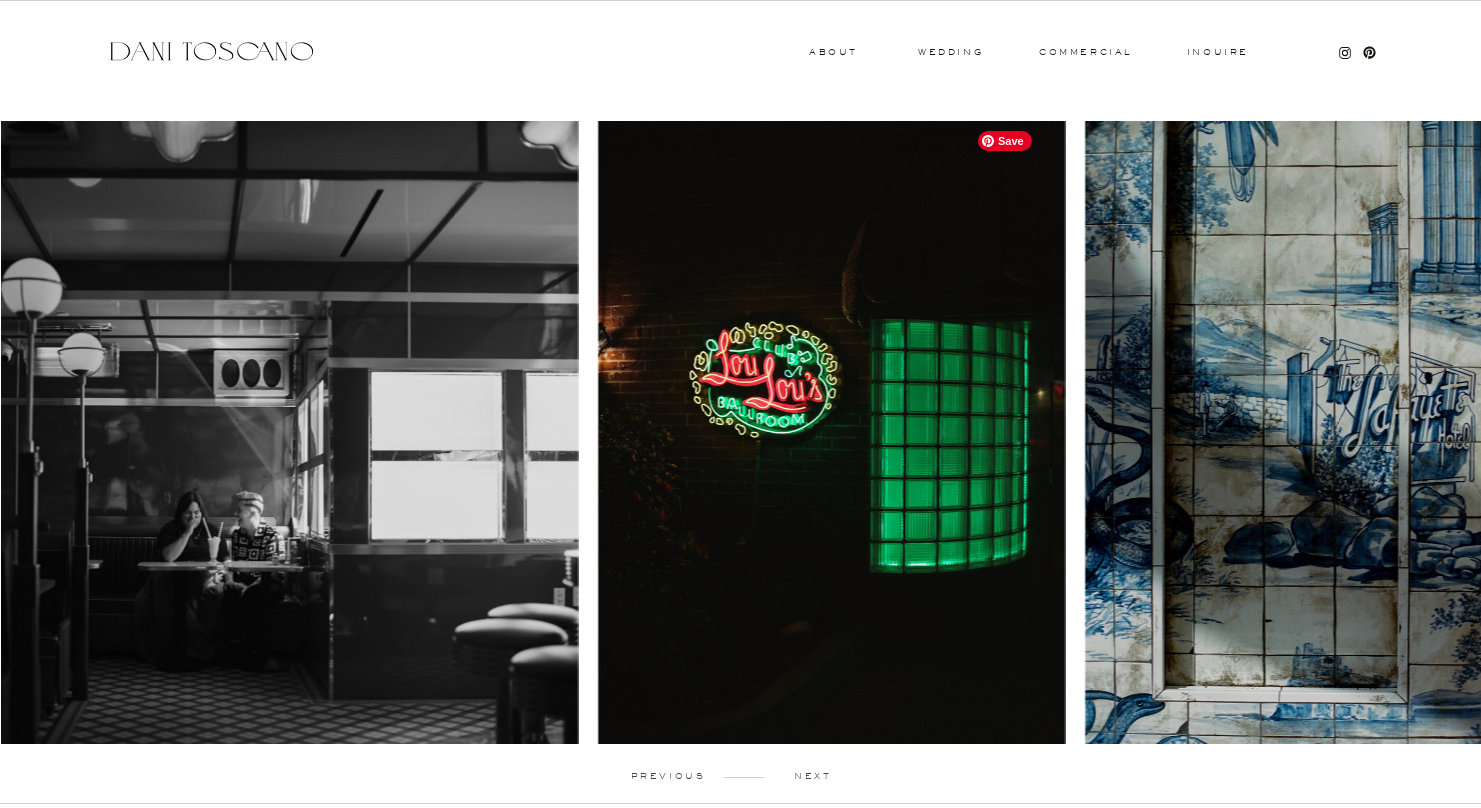 click at bounding box center [261, 432] 